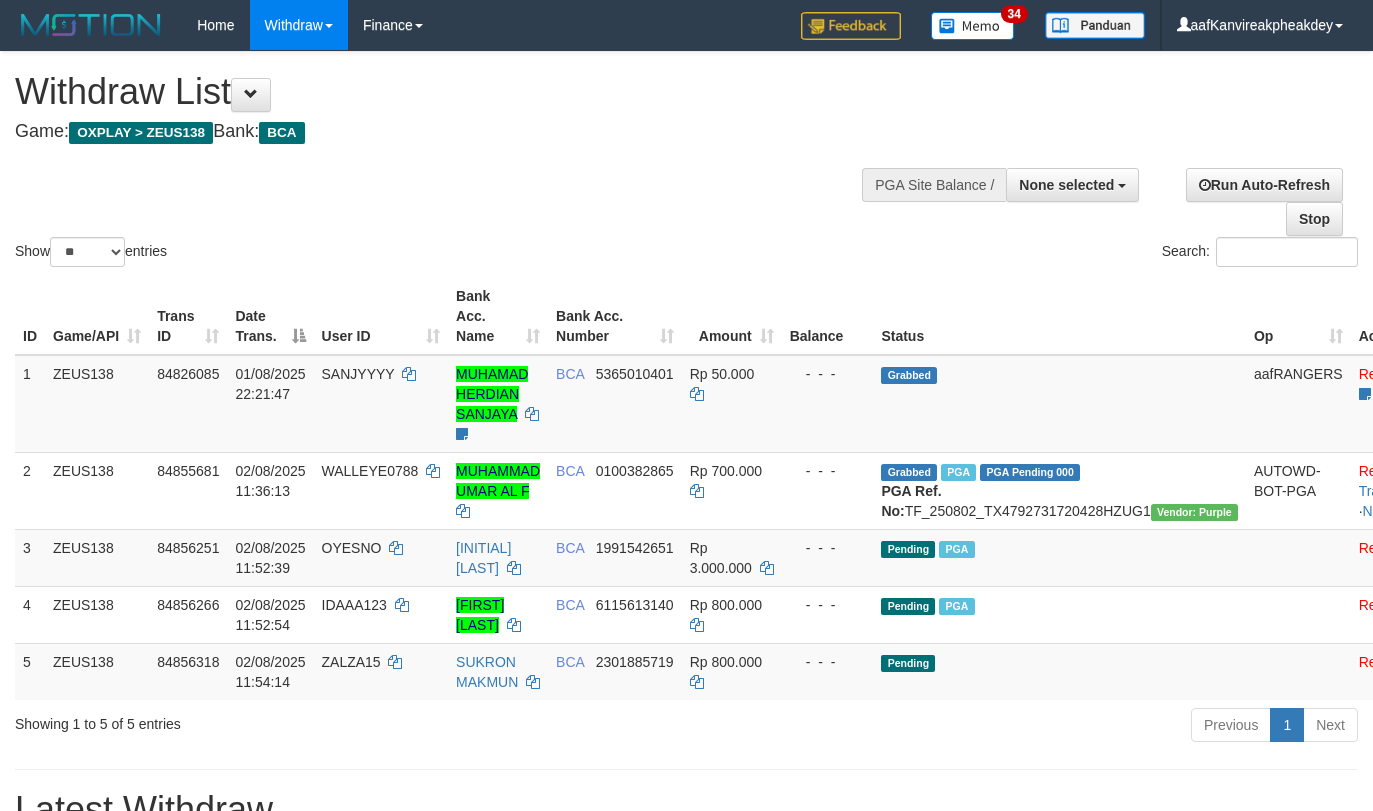 select 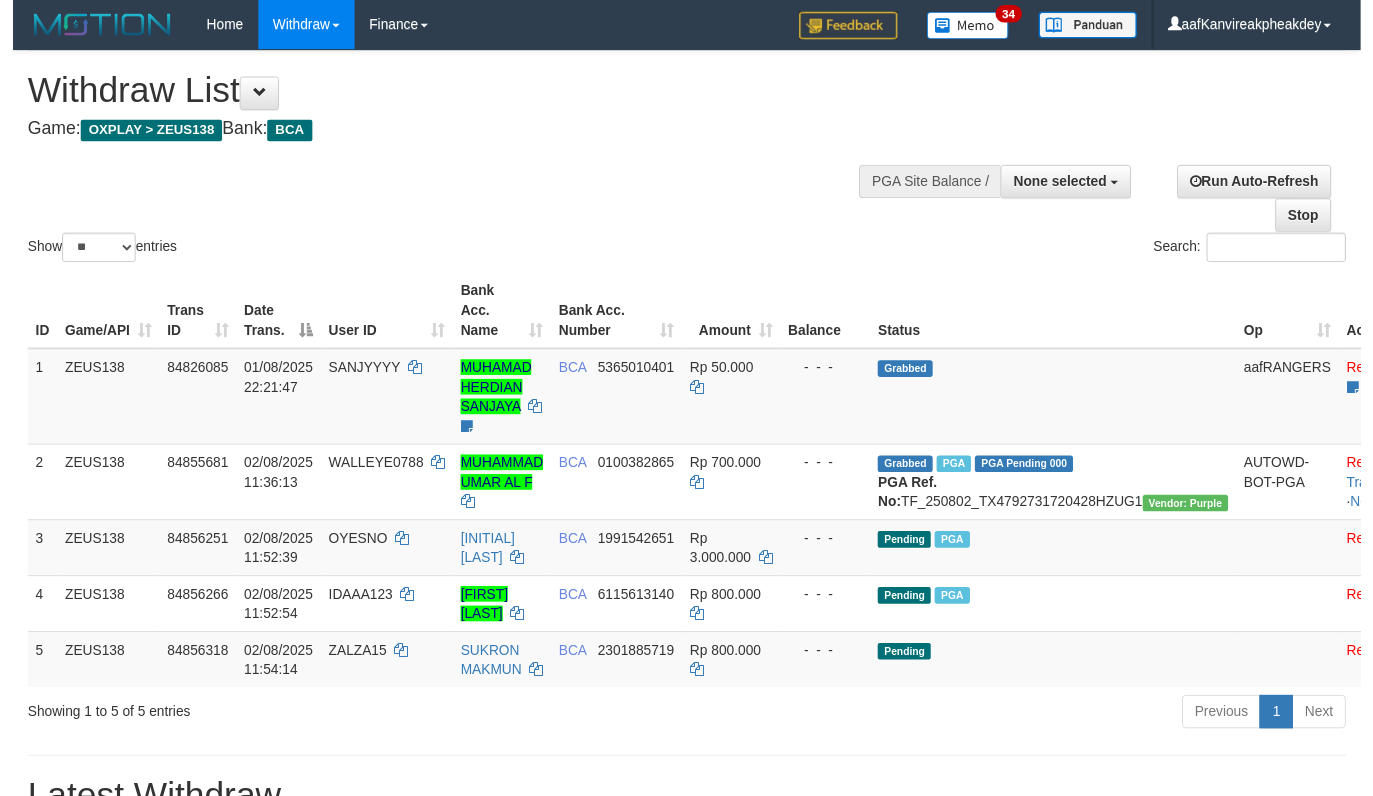 scroll, scrollTop: 200, scrollLeft: 0, axis: vertical 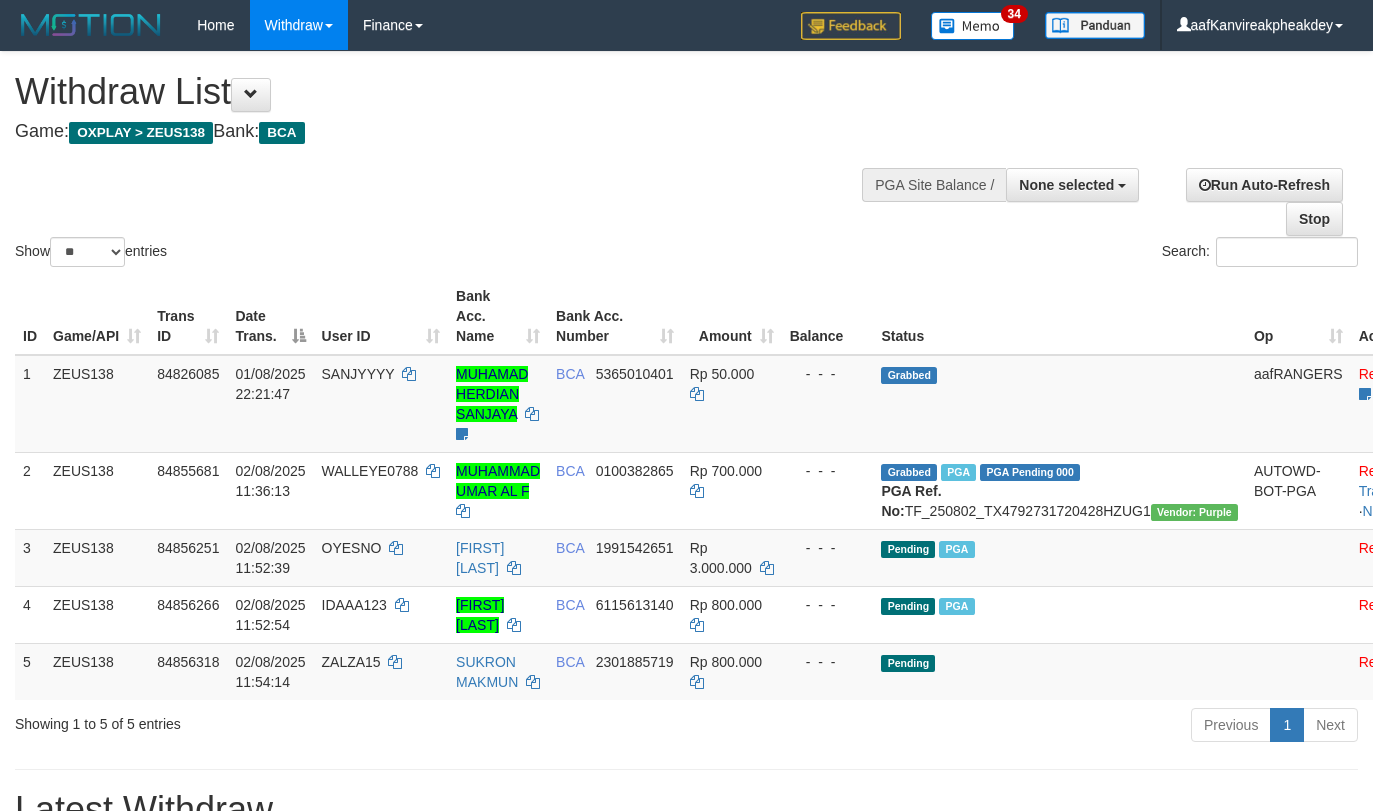 select 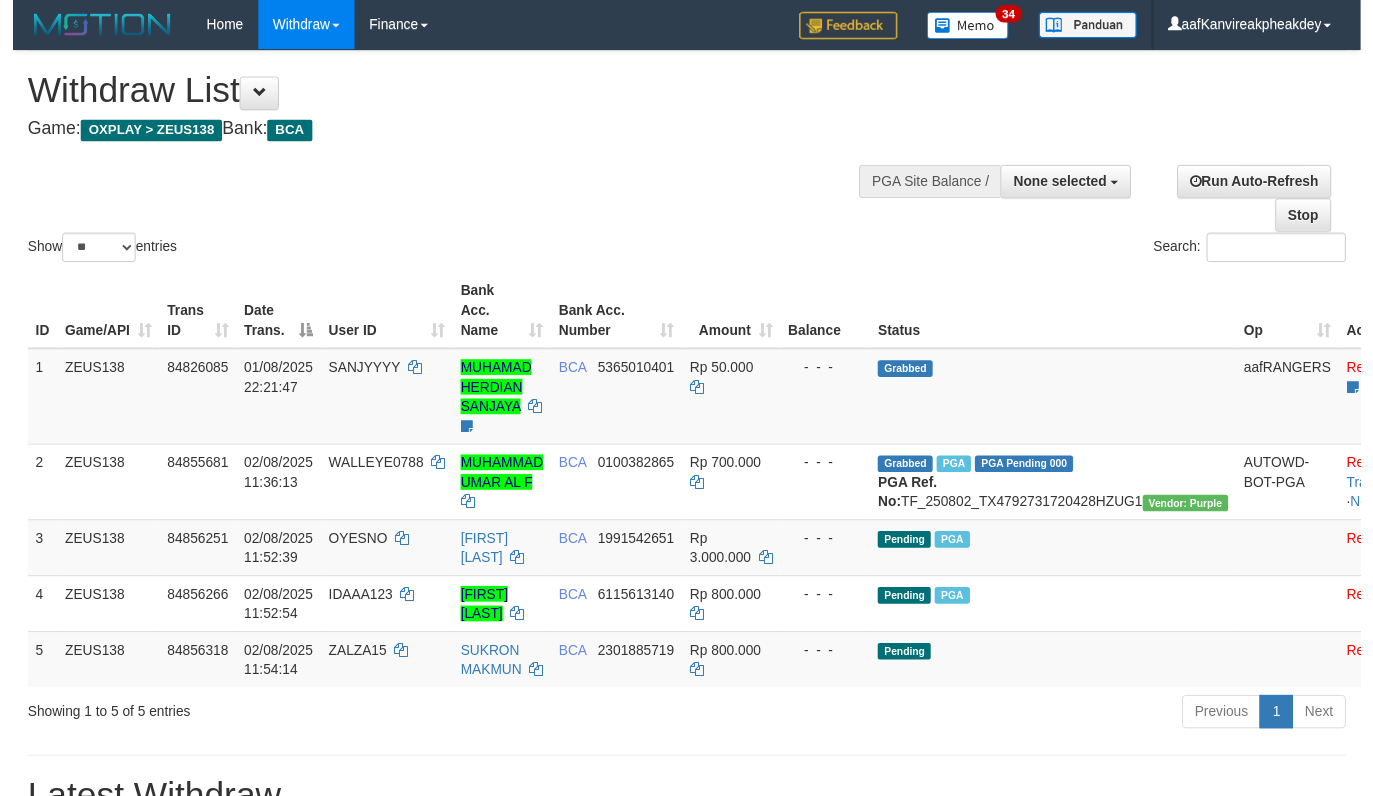 scroll, scrollTop: 200, scrollLeft: 0, axis: vertical 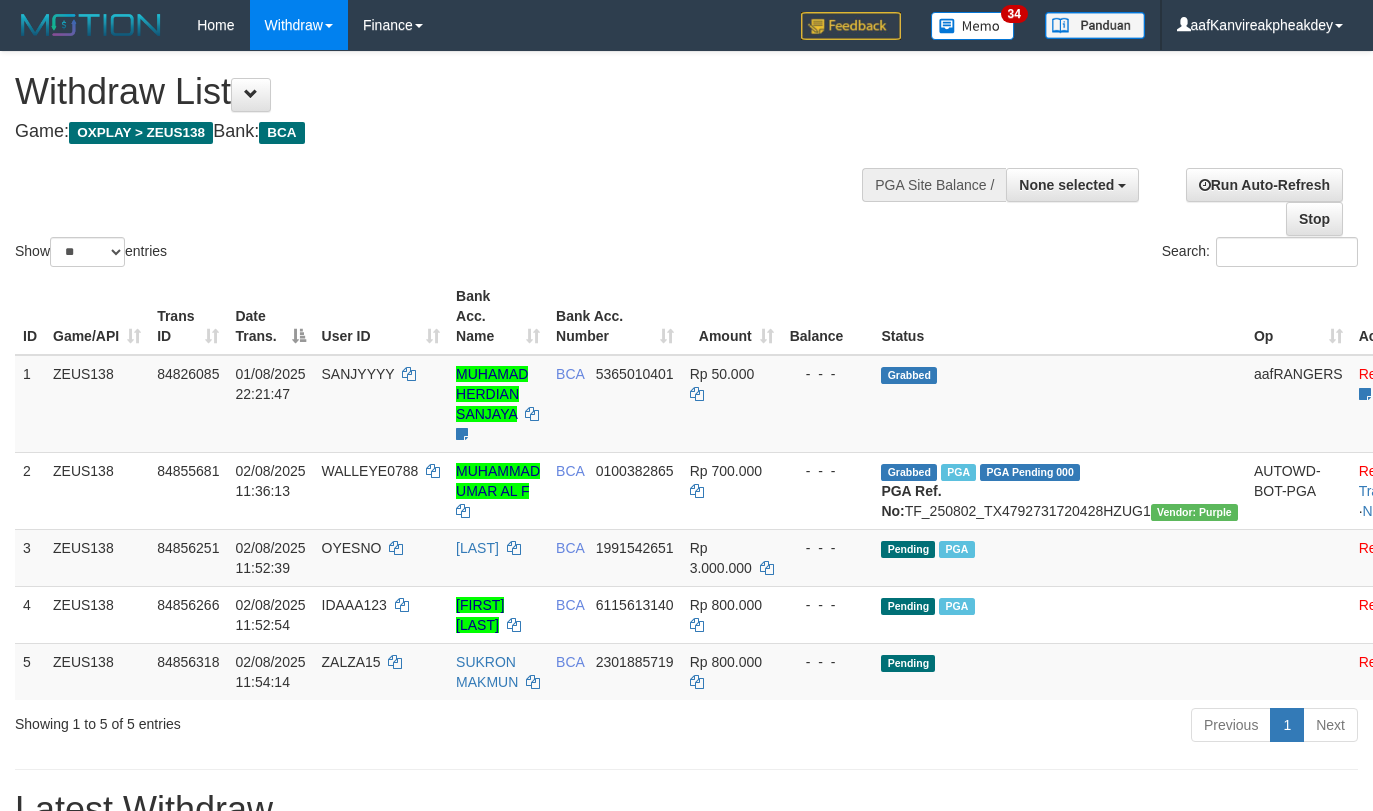 select 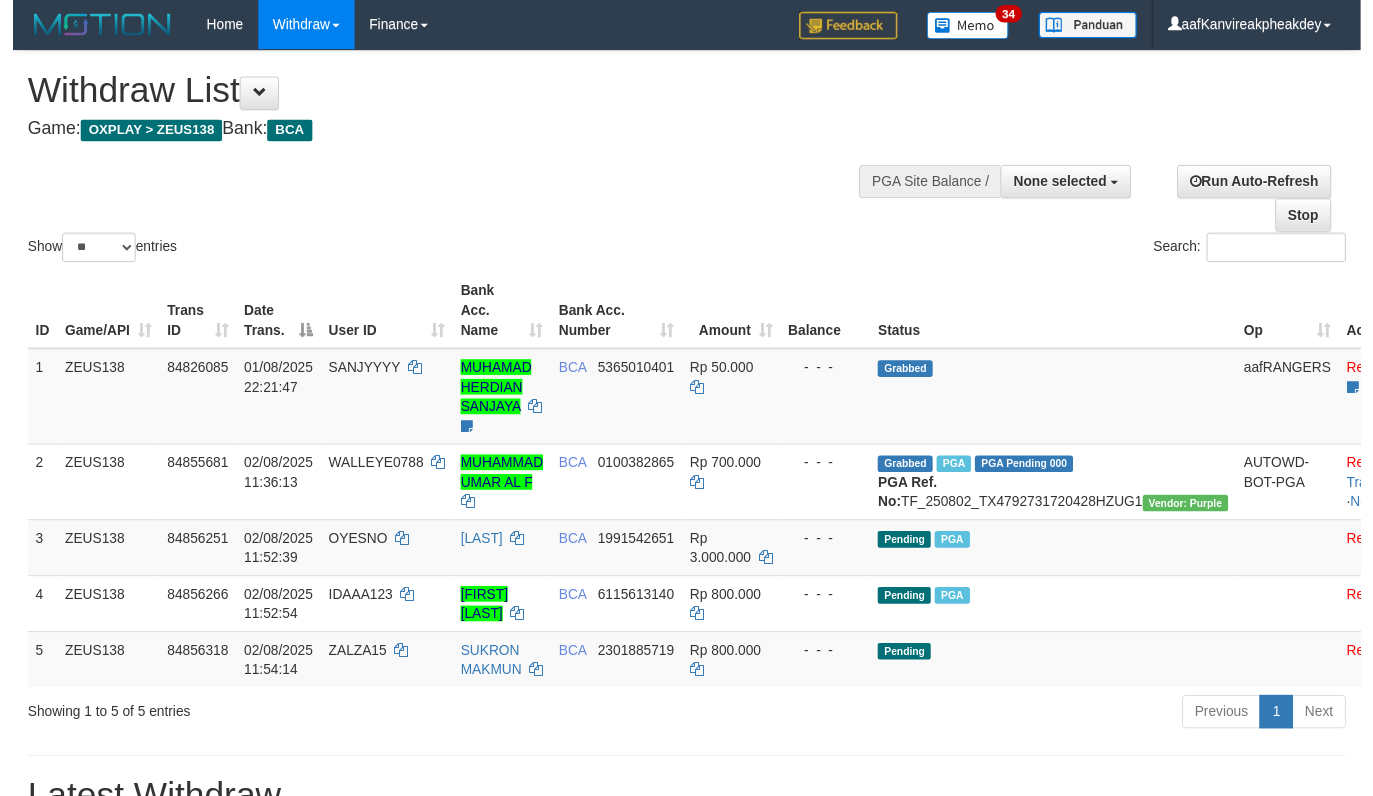 scroll, scrollTop: 200, scrollLeft: 0, axis: vertical 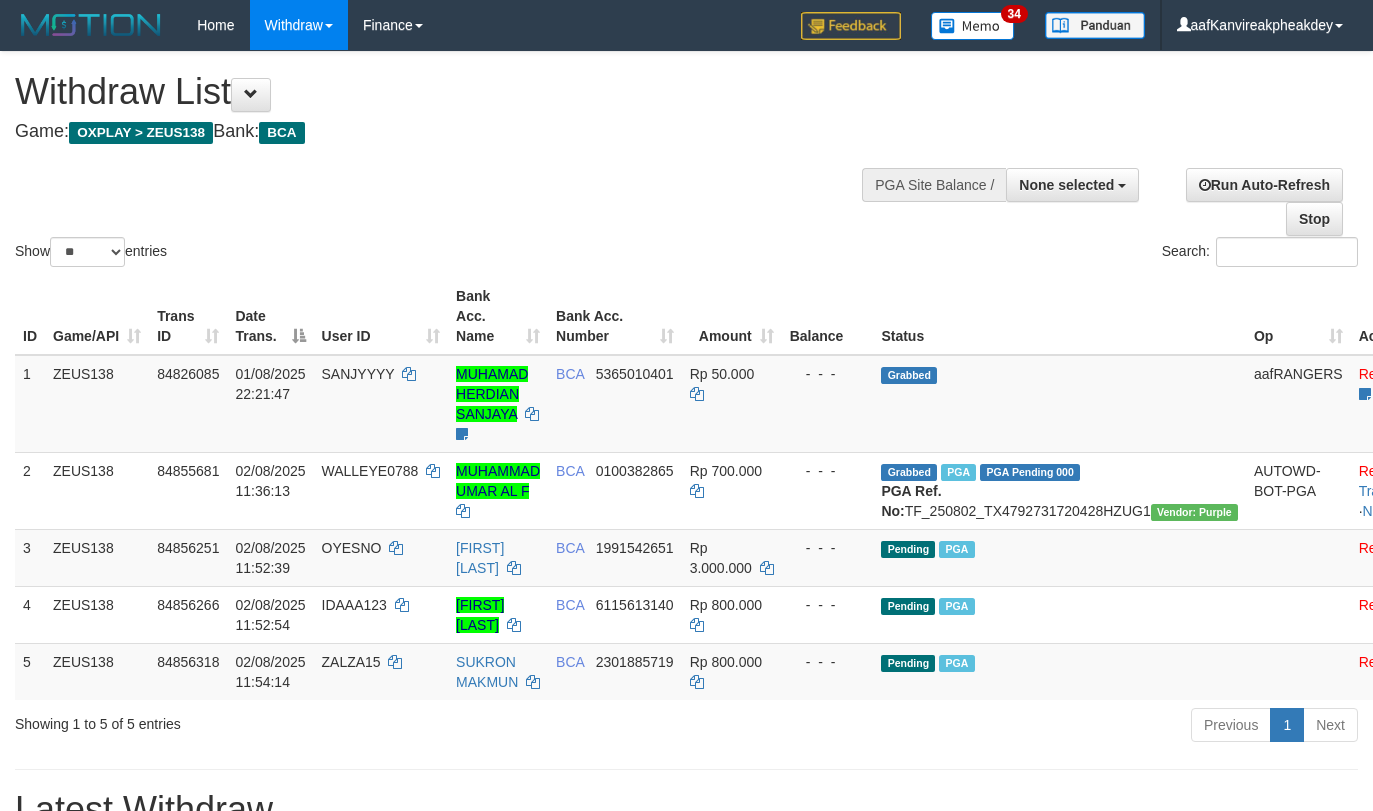 select 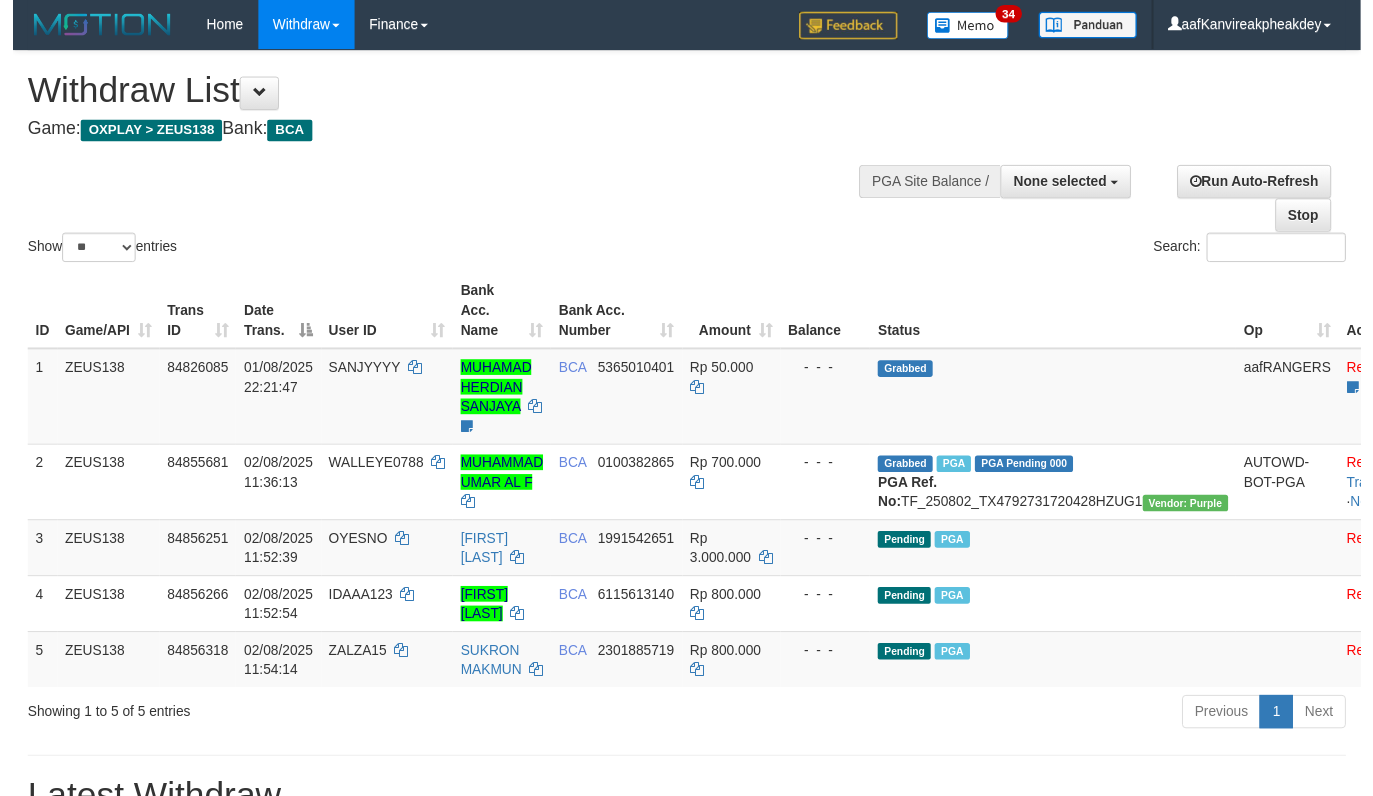 scroll, scrollTop: 200, scrollLeft: 0, axis: vertical 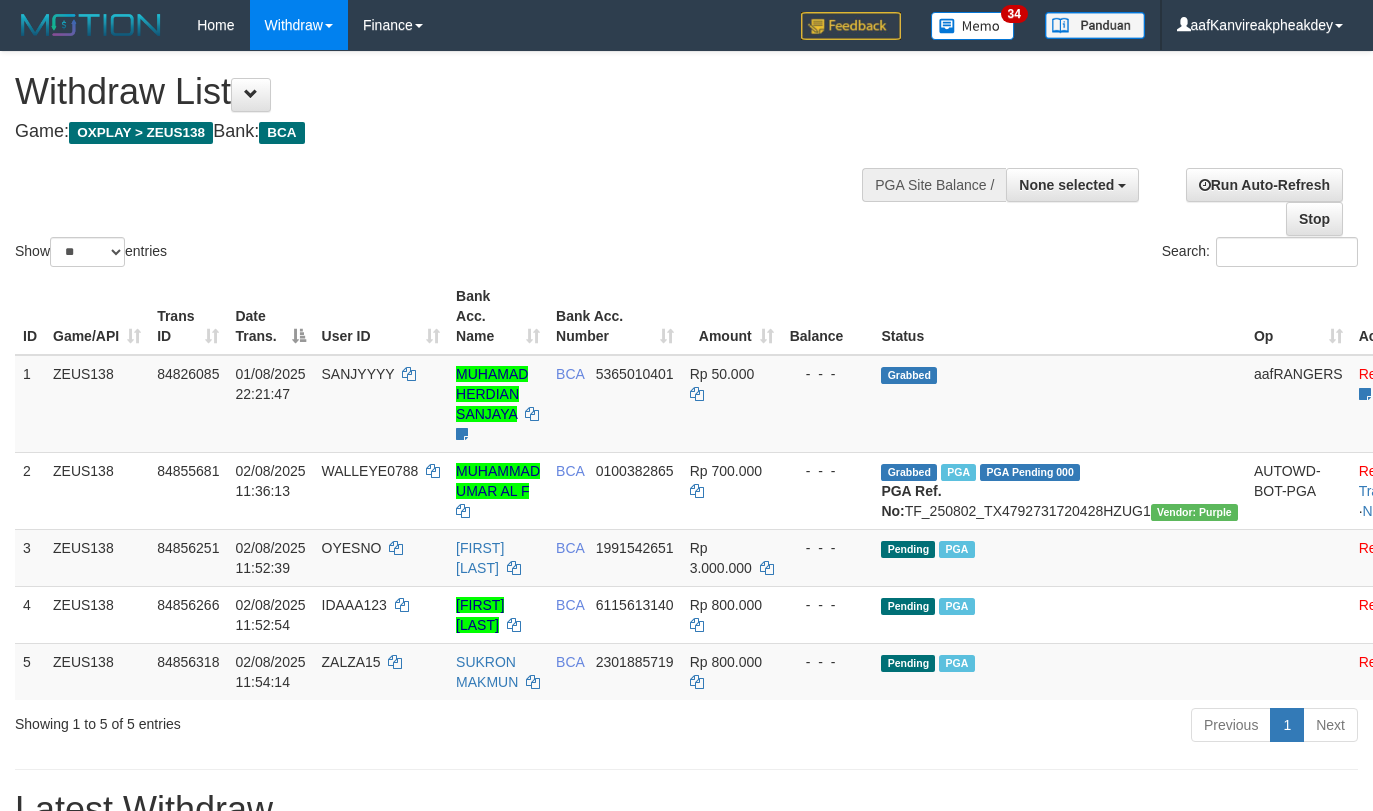 select 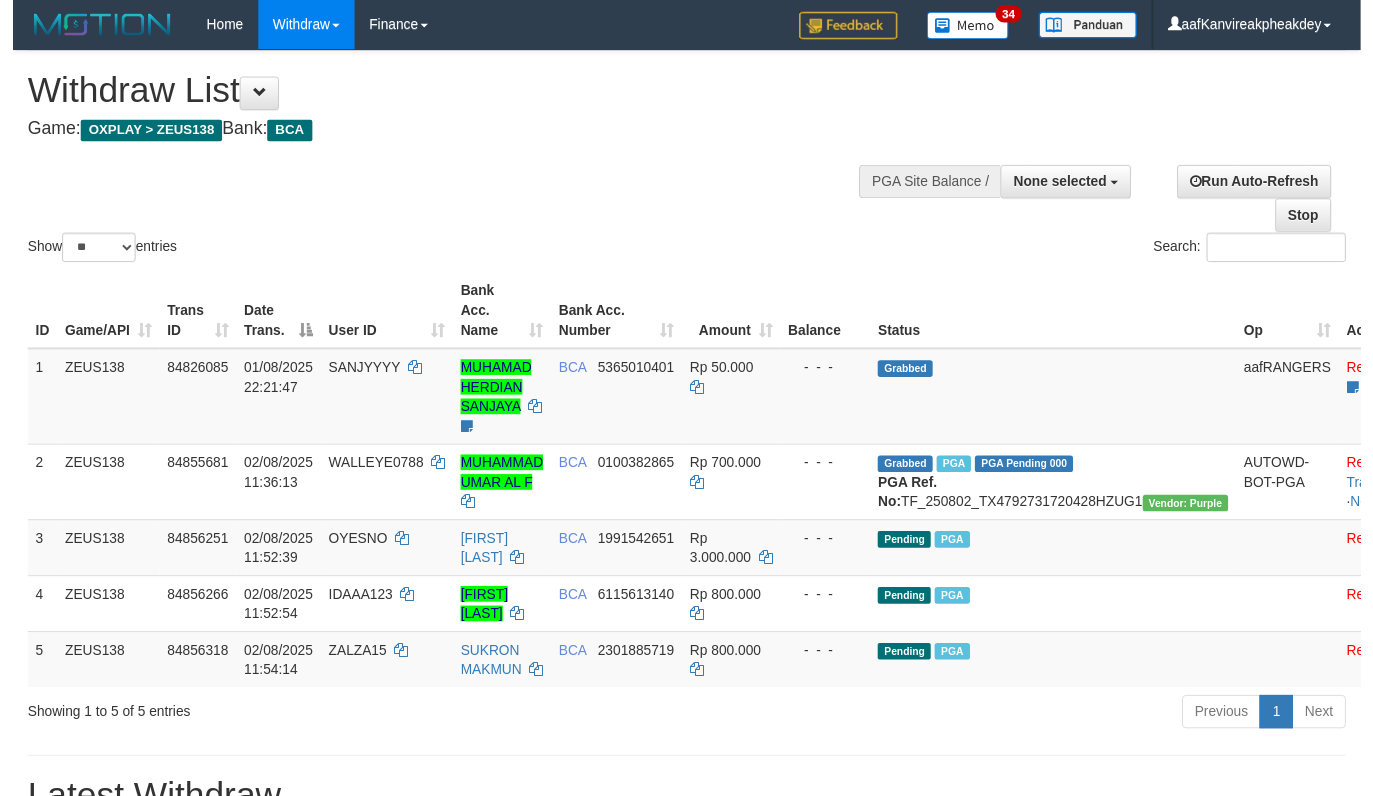 scroll, scrollTop: 200, scrollLeft: 0, axis: vertical 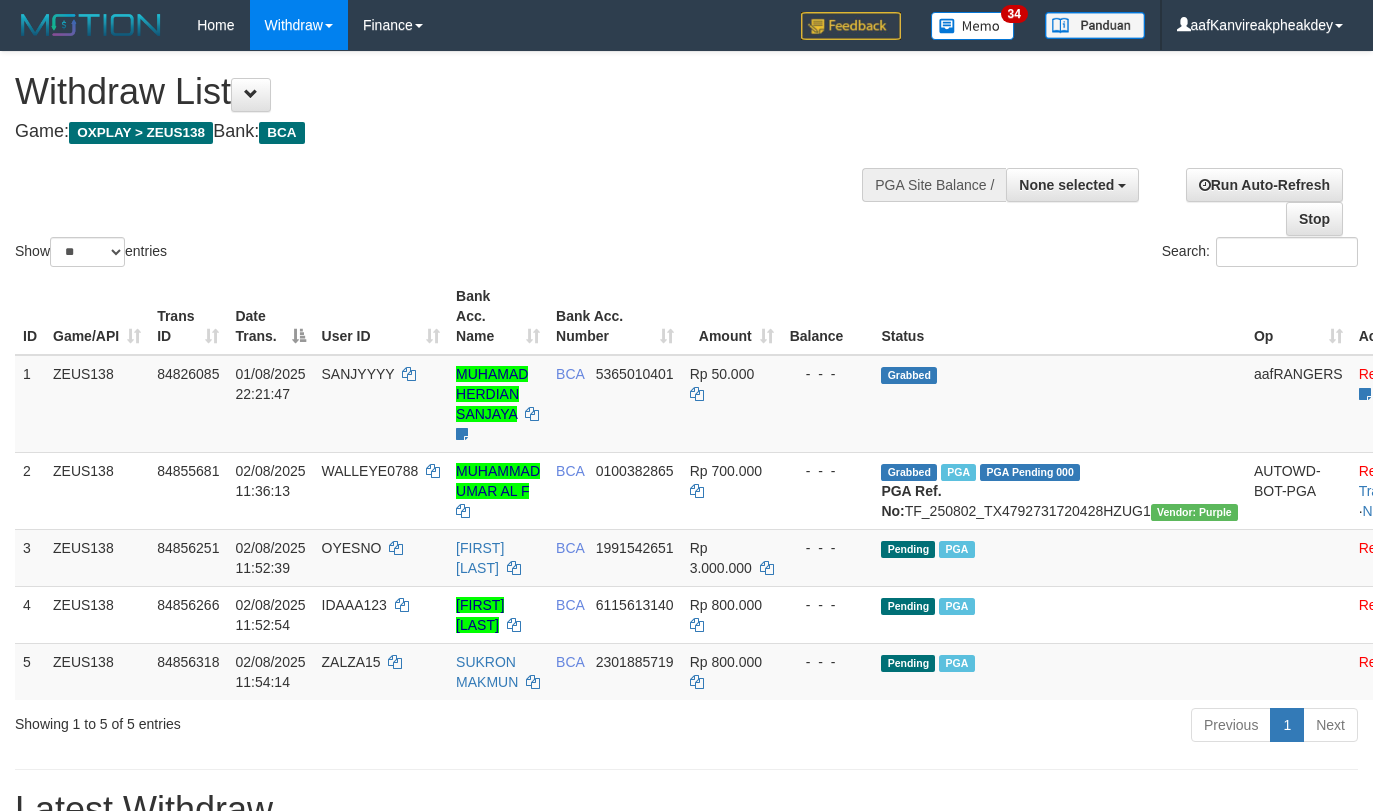 select 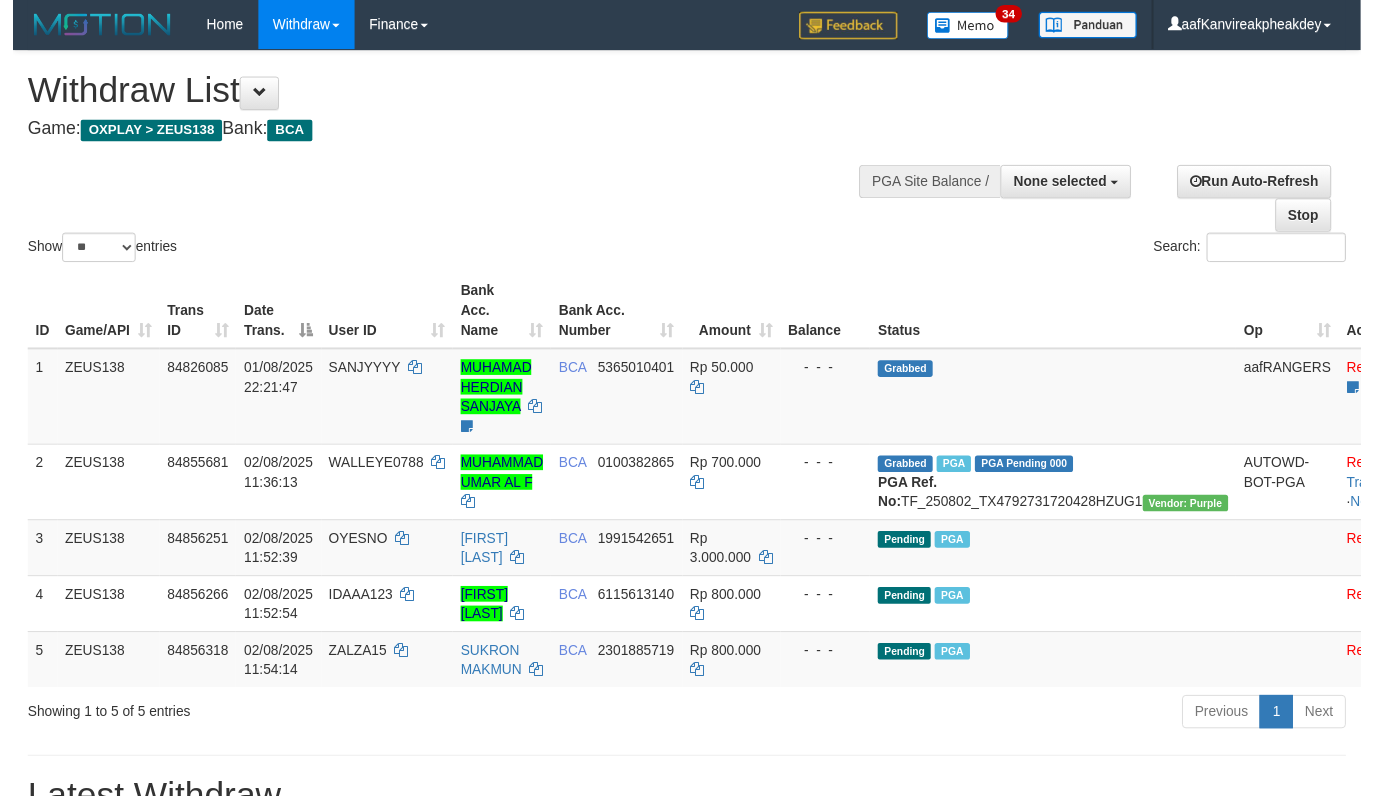 scroll, scrollTop: 200, scrollLeft: 0, axis: vertical 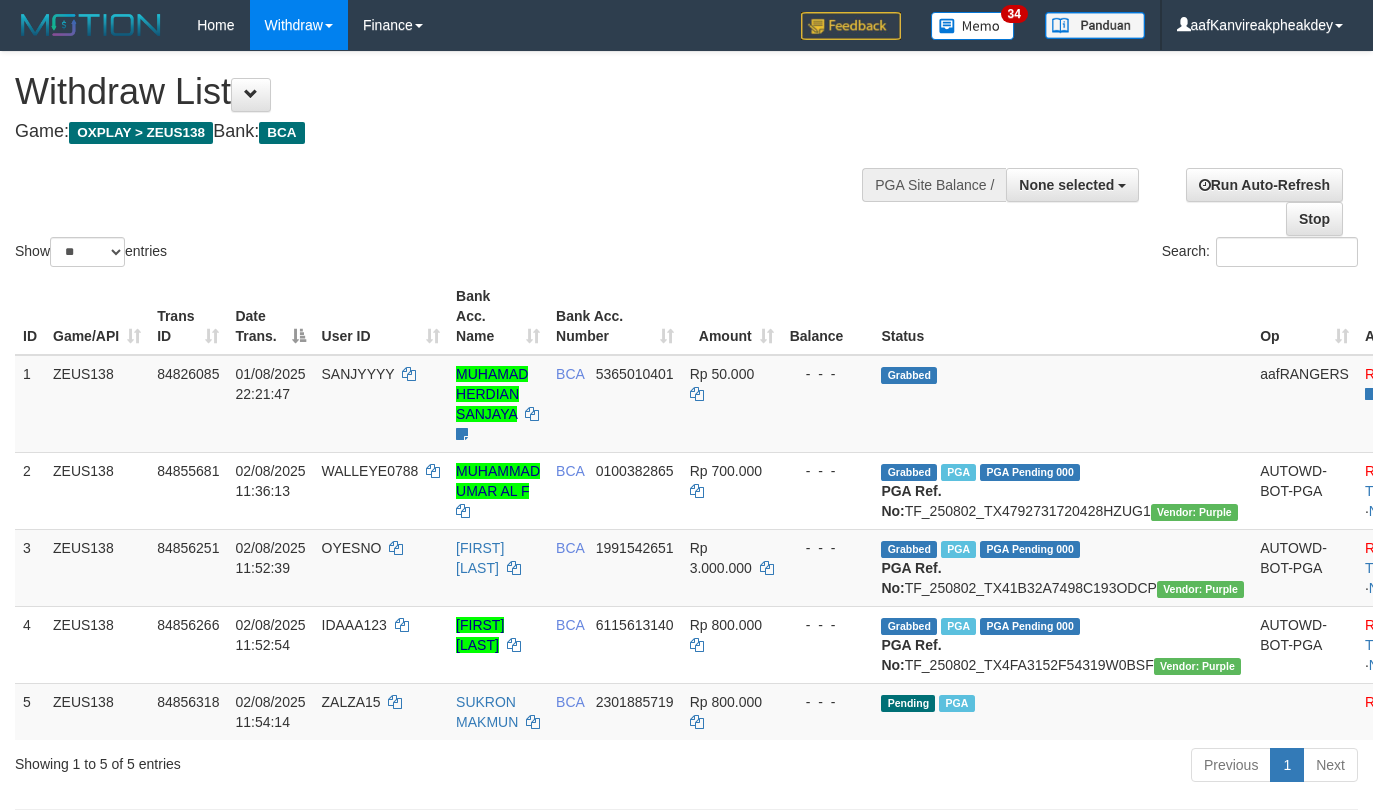 select 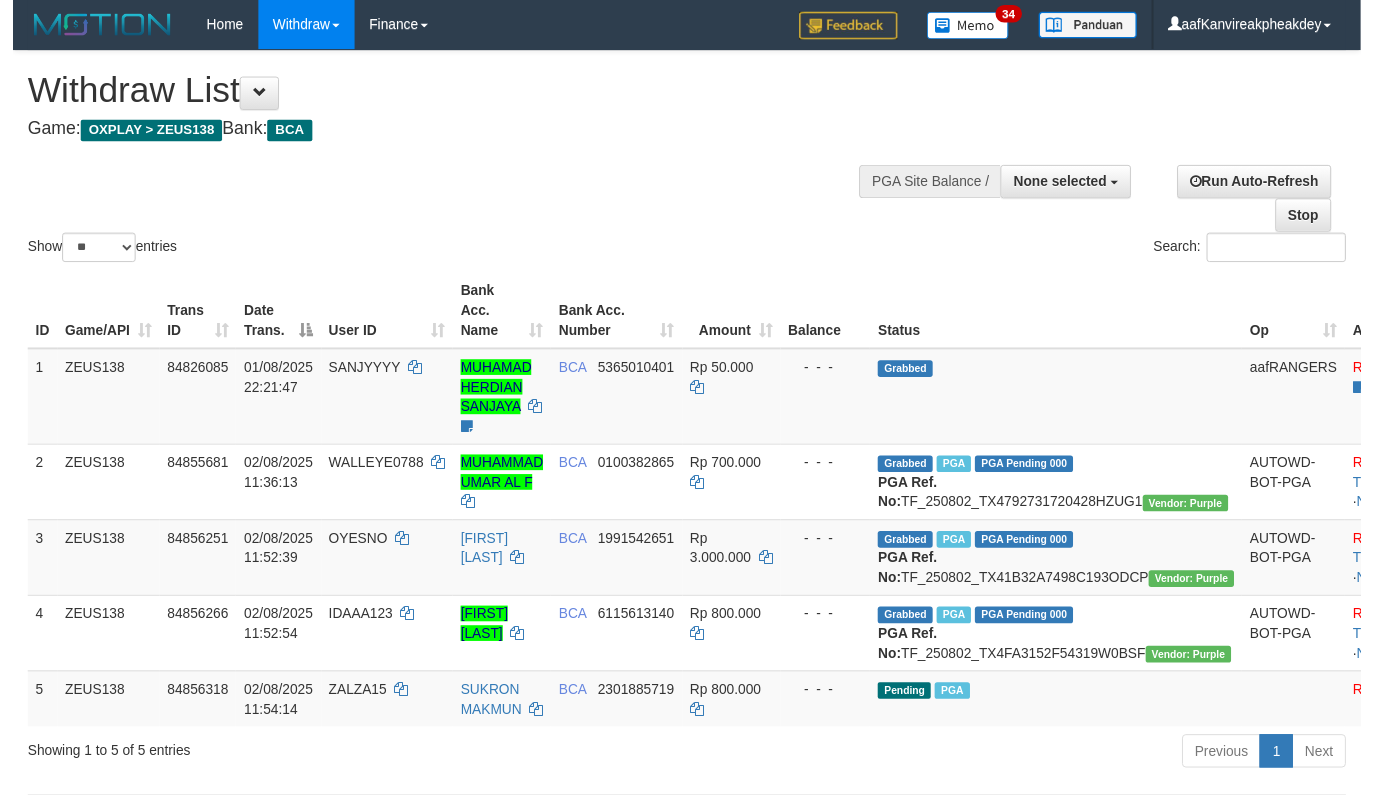 scroll, scrollTop: 200, scrollLeft: 0, axis: vertical 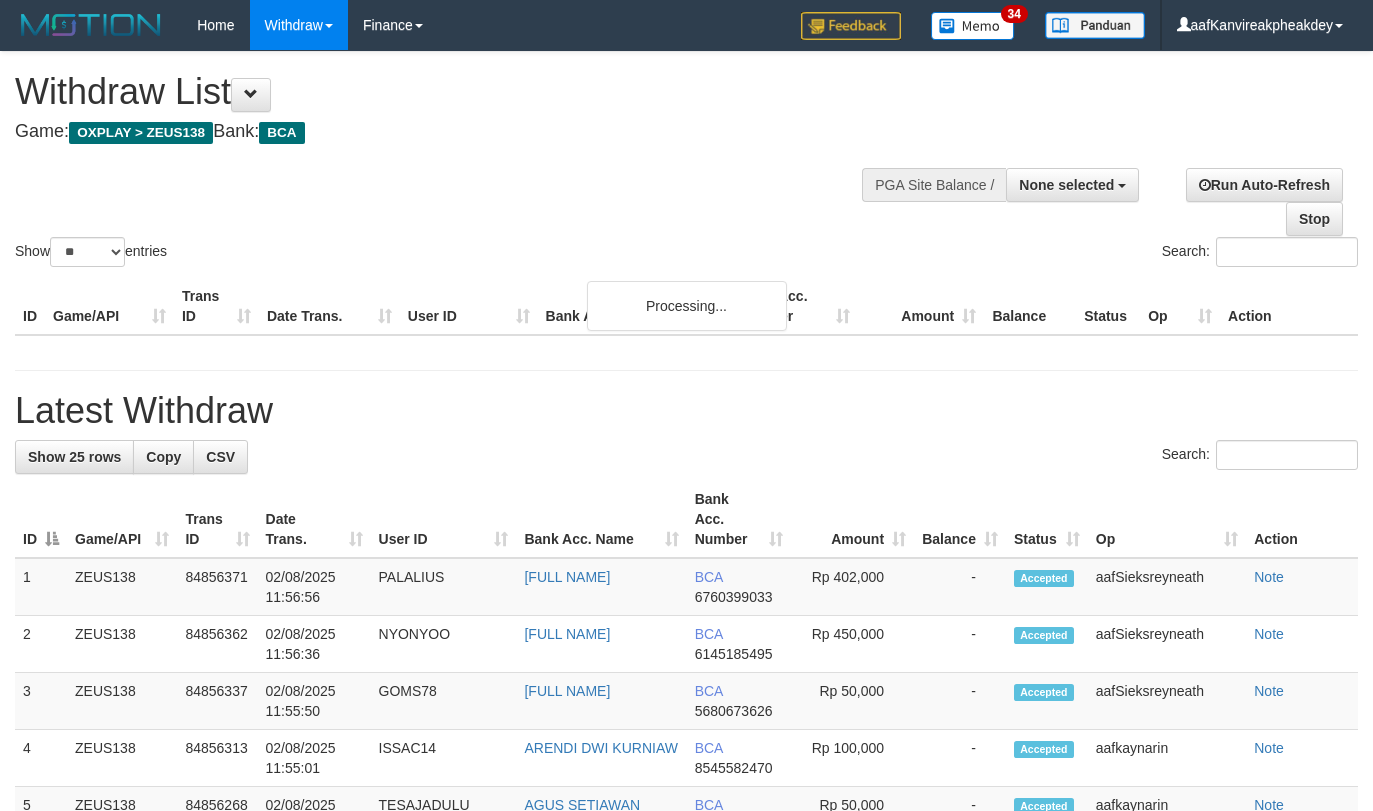 select 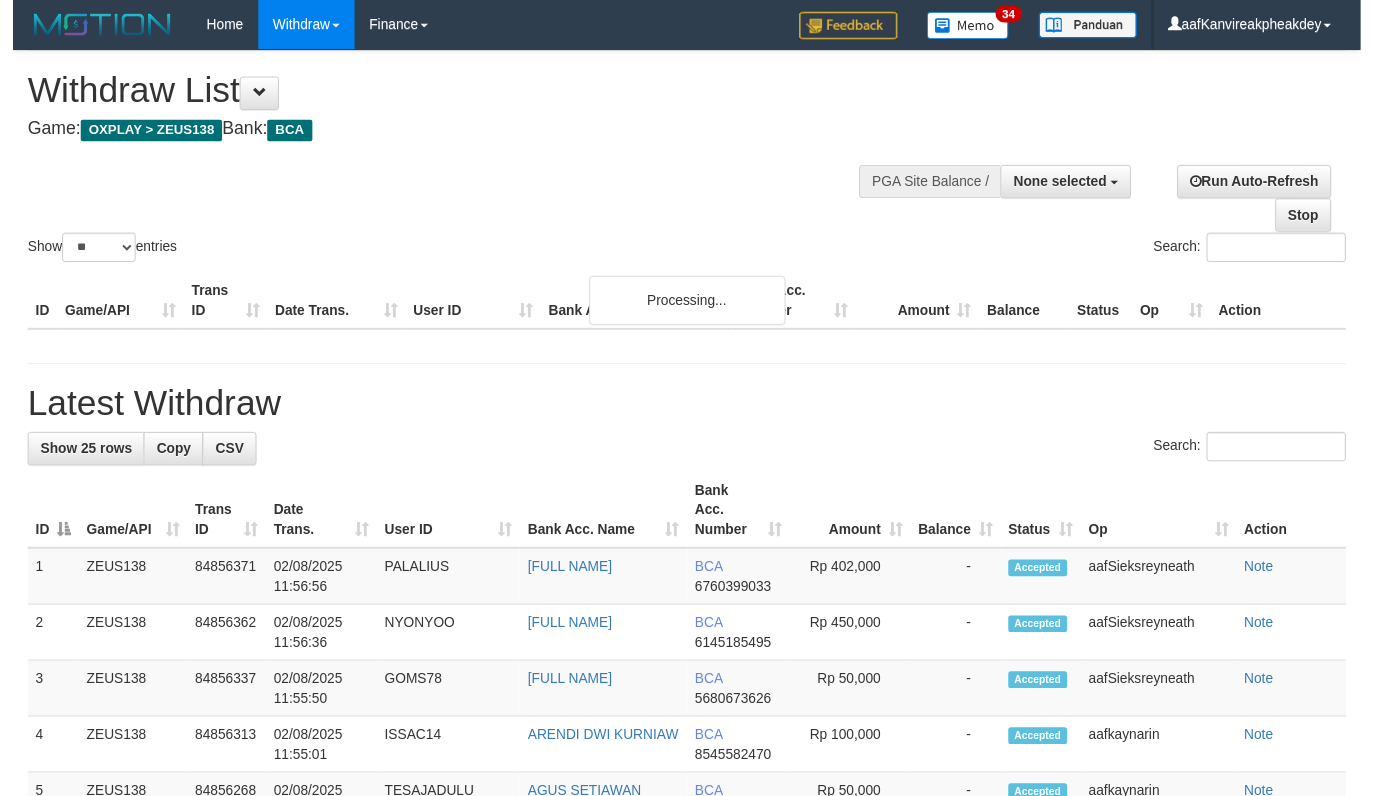 scroll, scrollTop: 200, scrollLeft: 0, axis: vertical 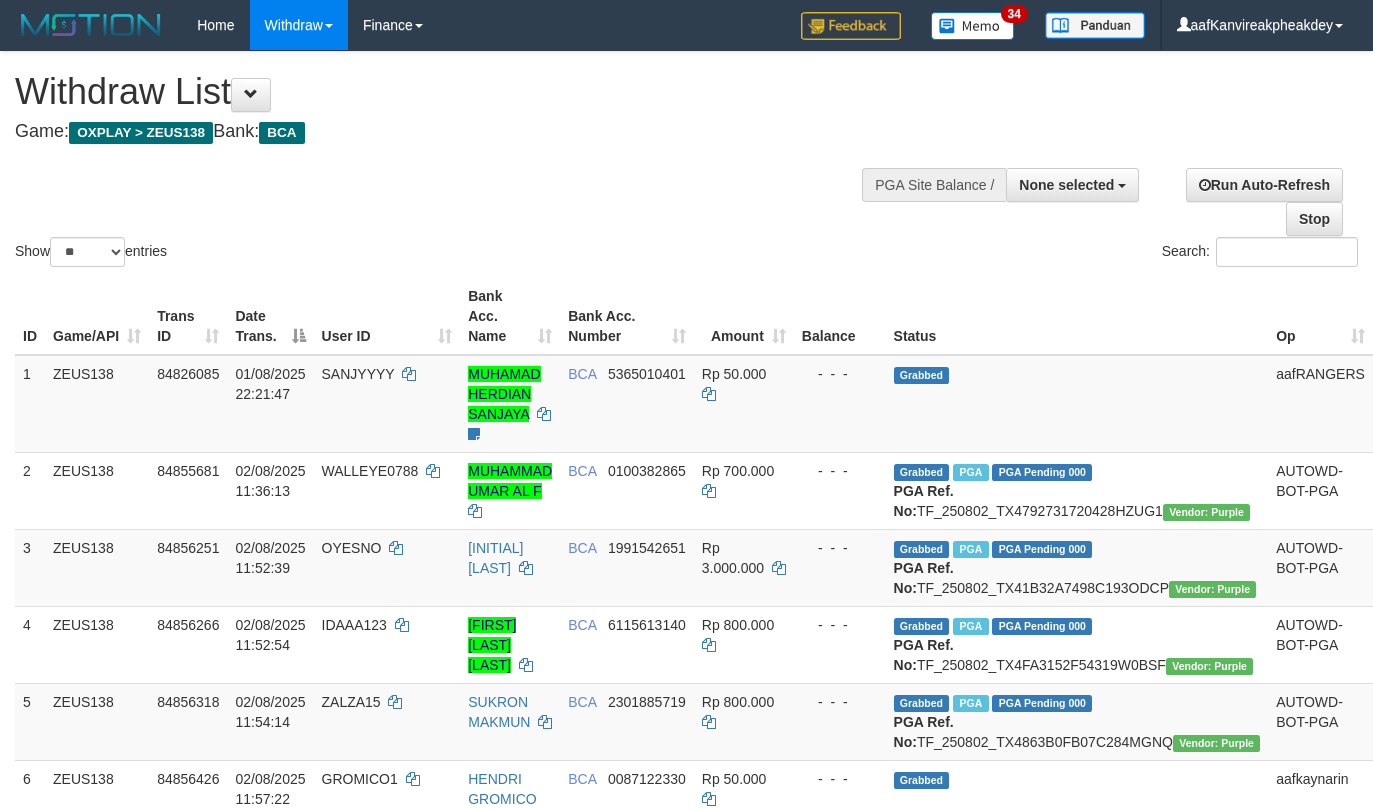 select 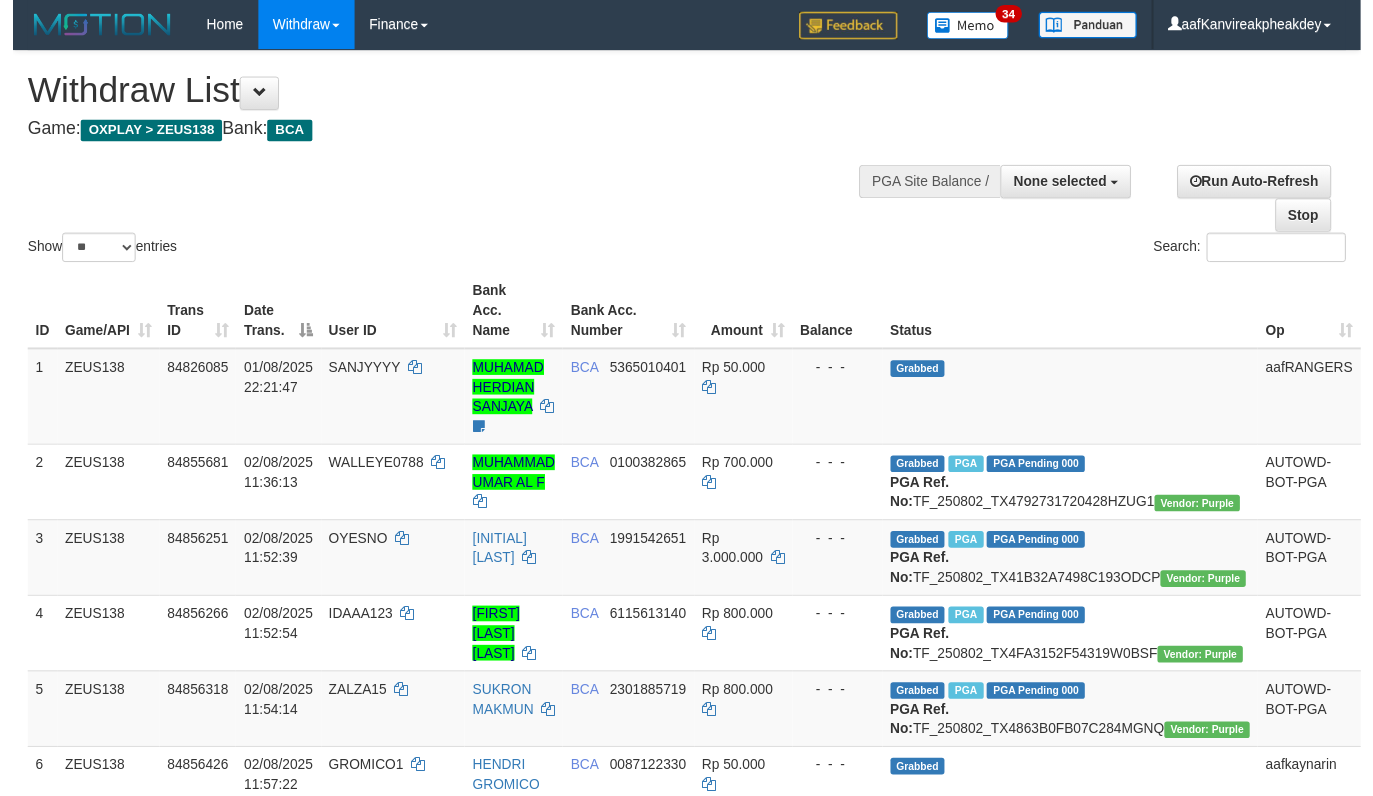 scroll, scrollTop: 200, scrollLeft: 0, axis: vertical 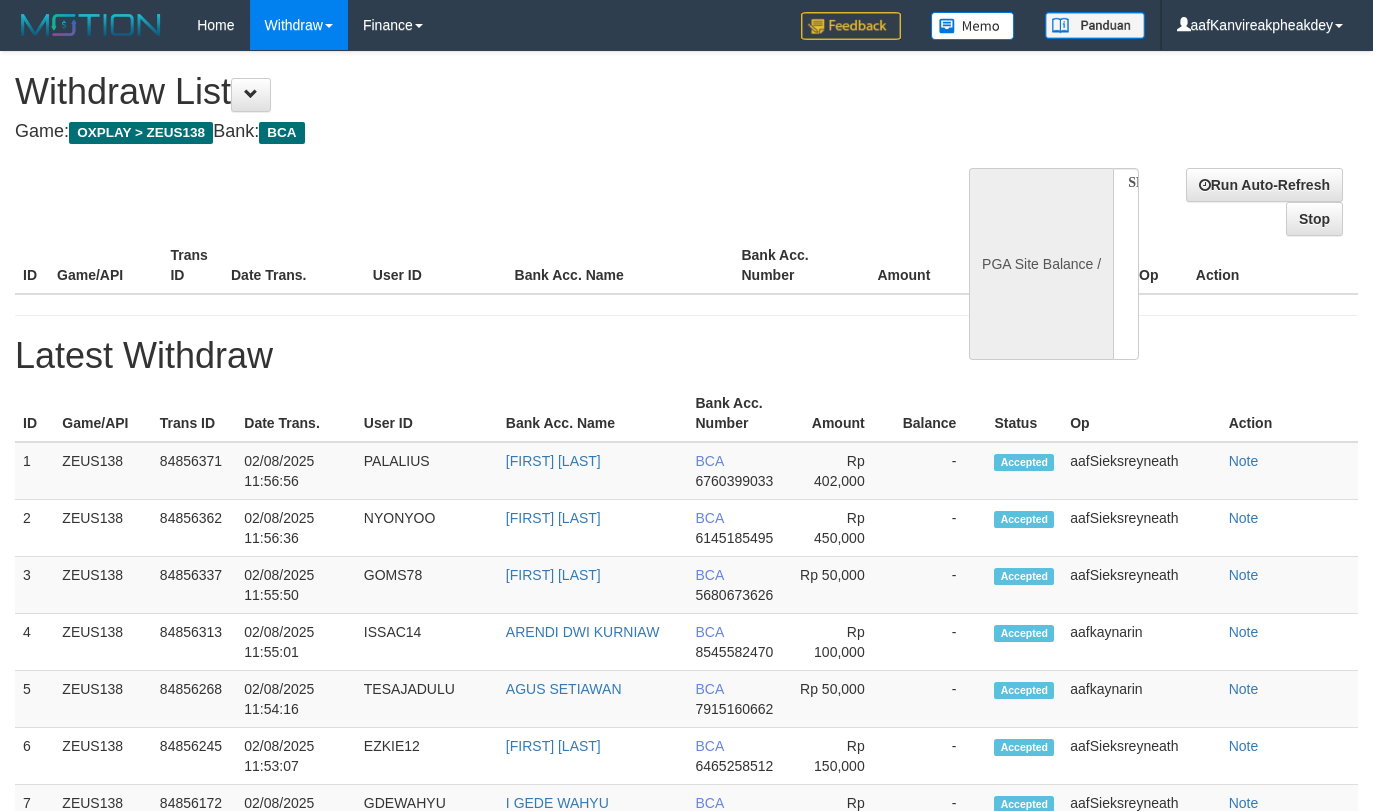 select 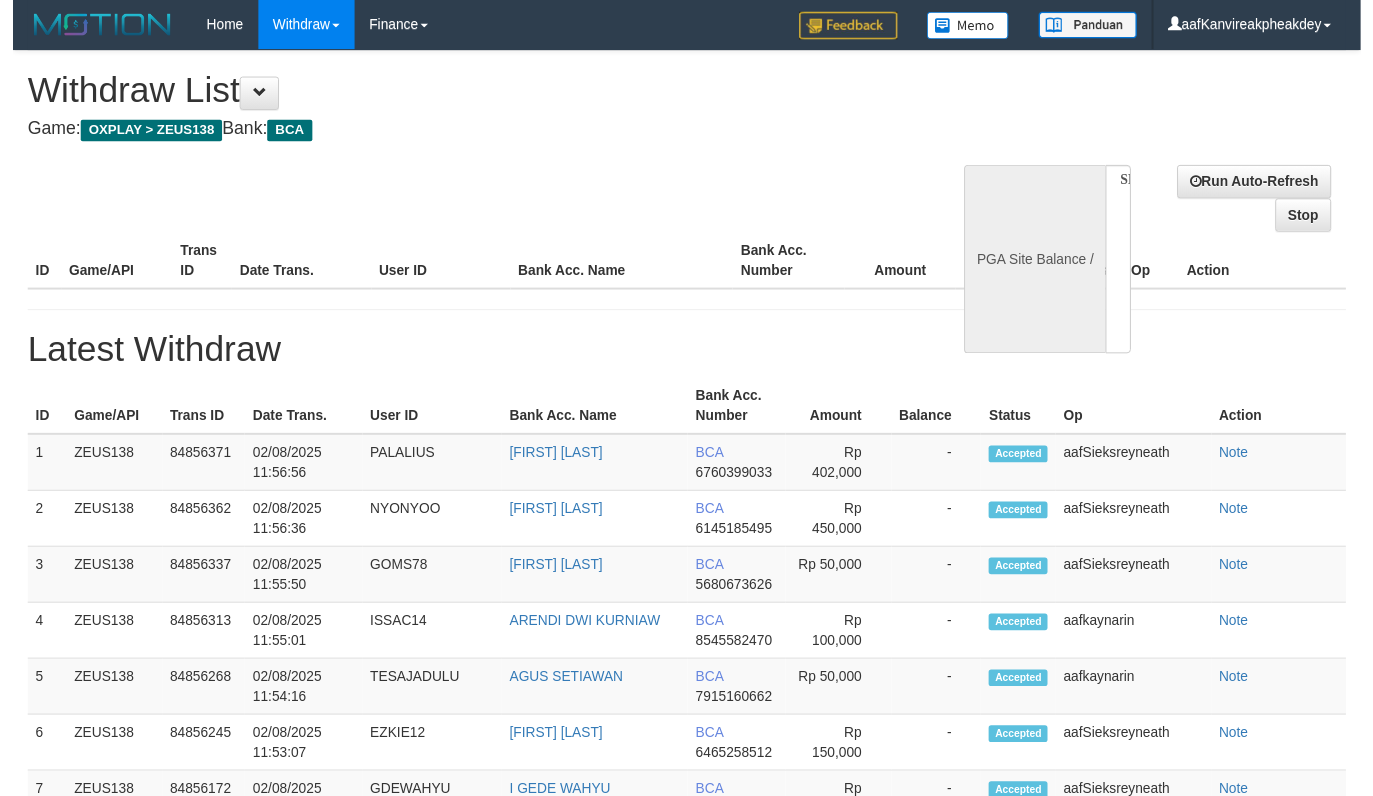 scroll, scrollTop: 200, scrollLeft: 0, axis: vertical 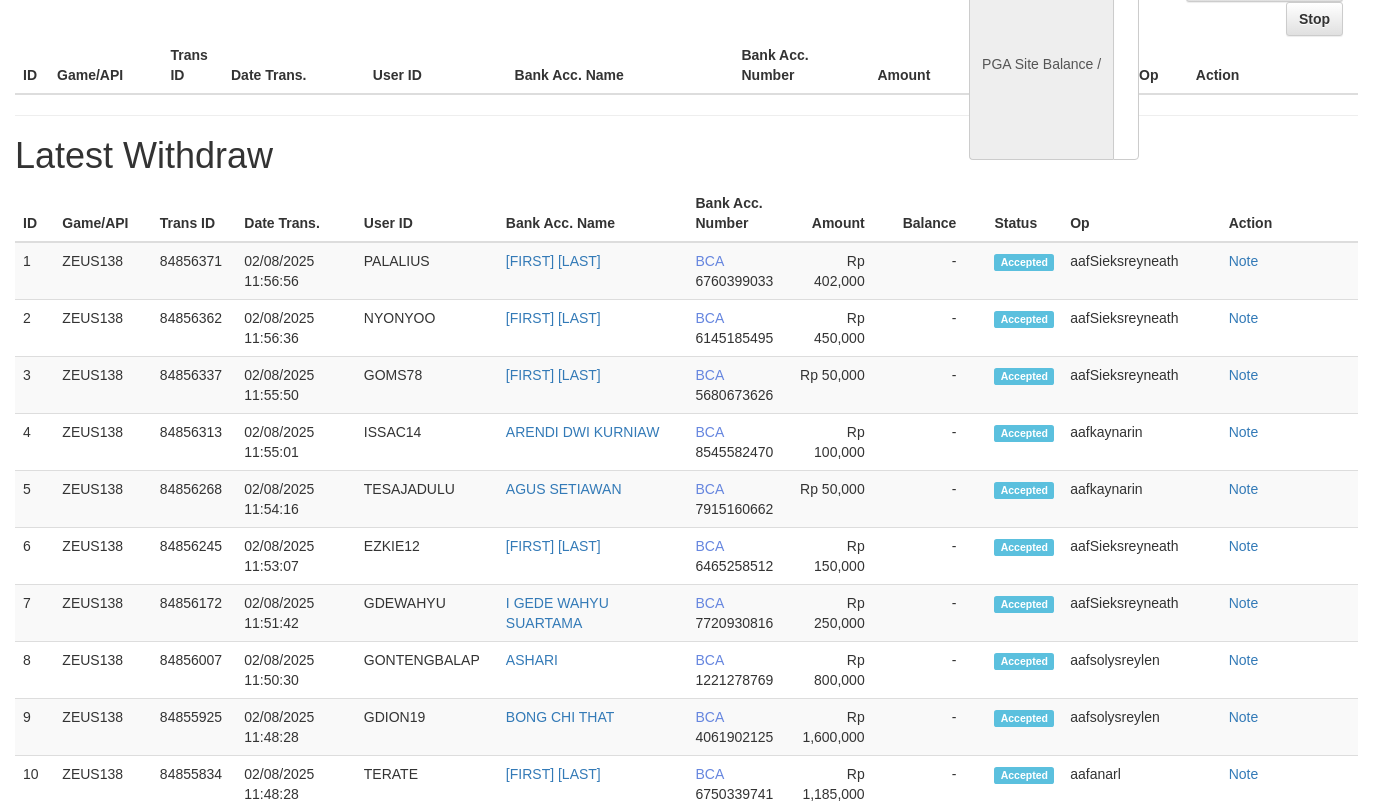 select on "**" 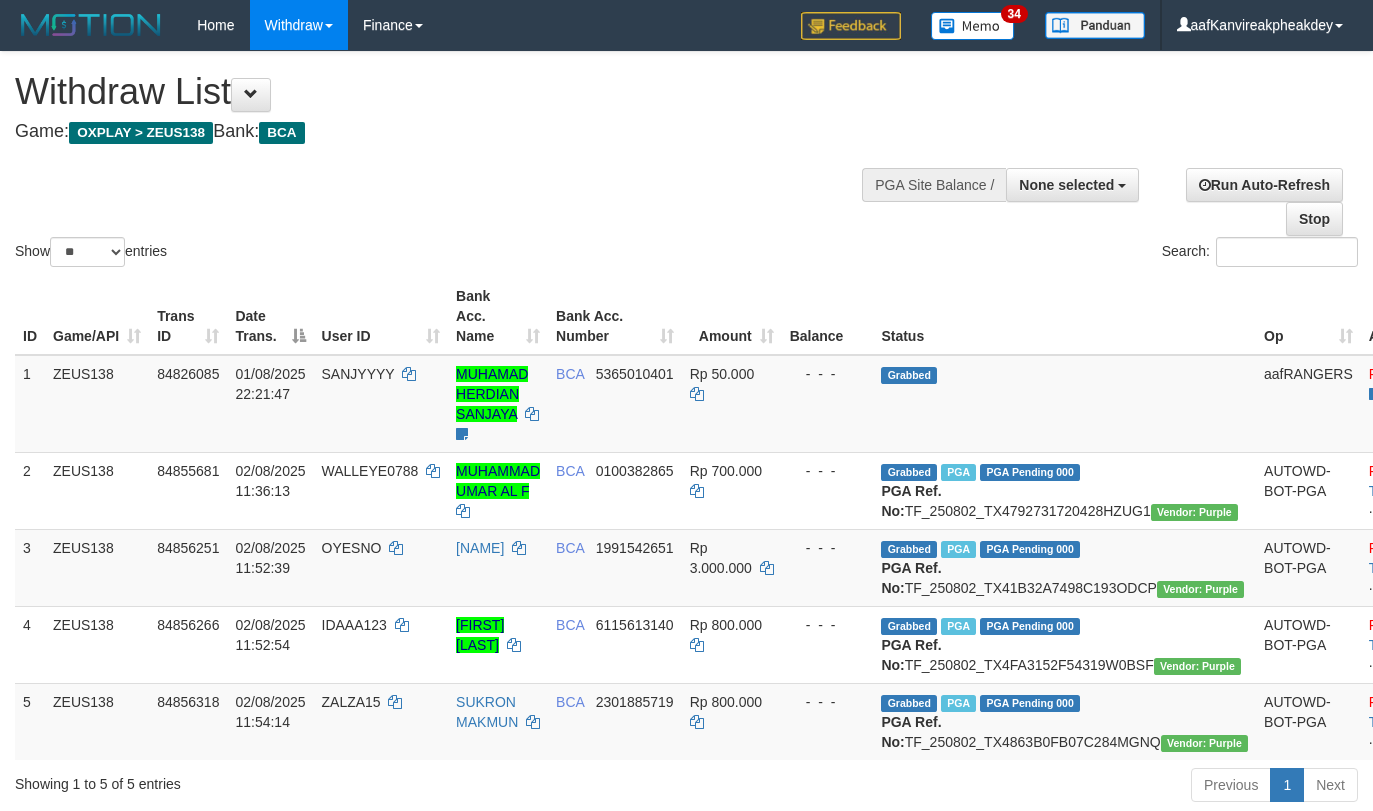 select 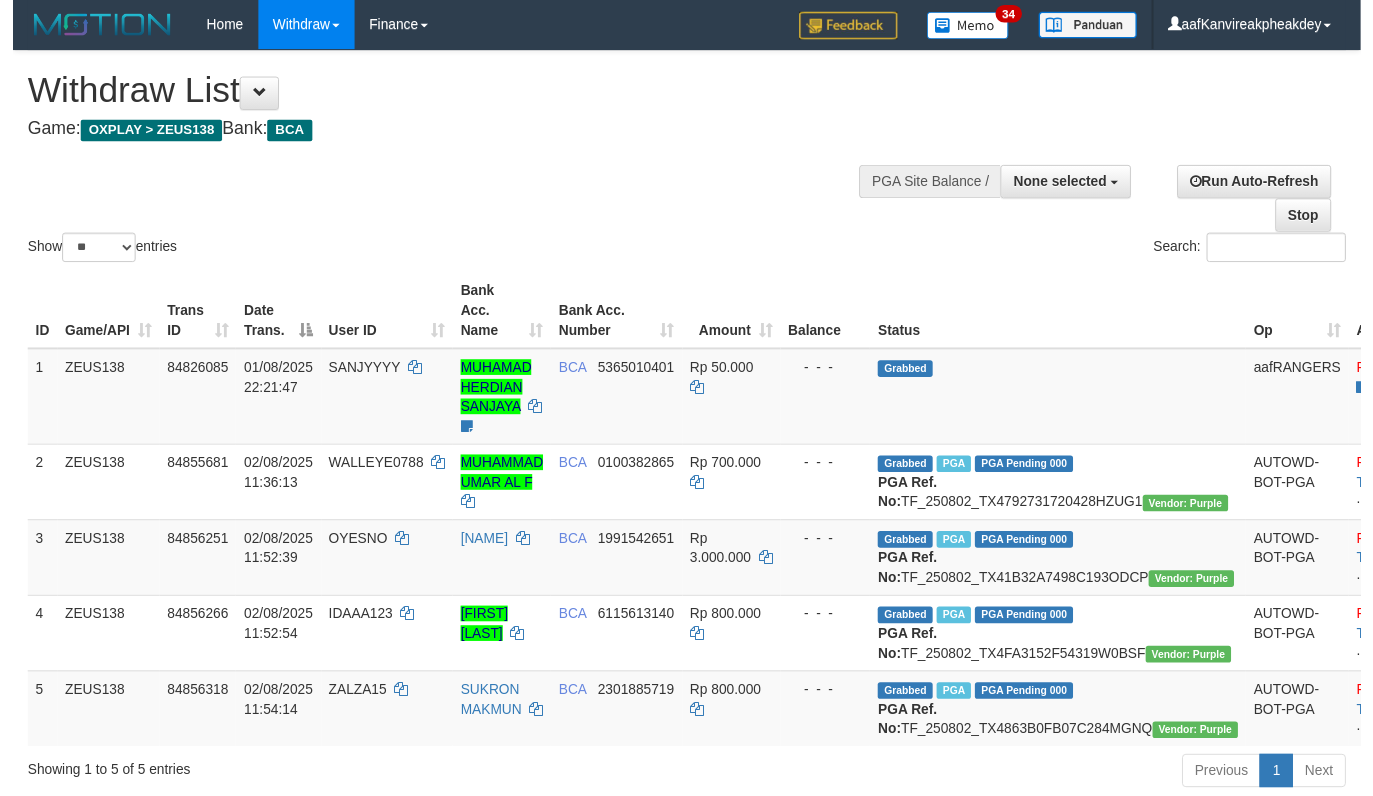 scroll, scrollTop: 200, scrollLeft: 0, axis: vertical 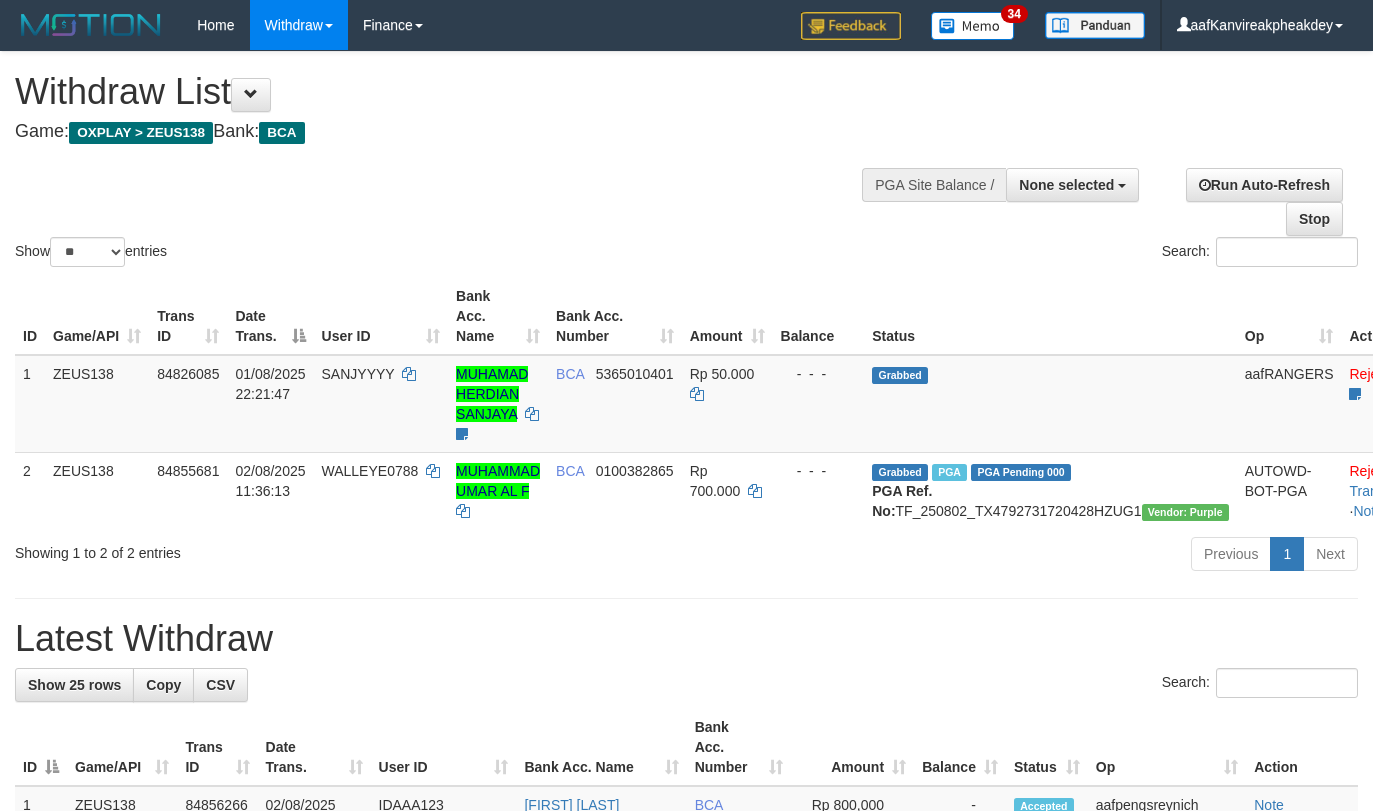 select 